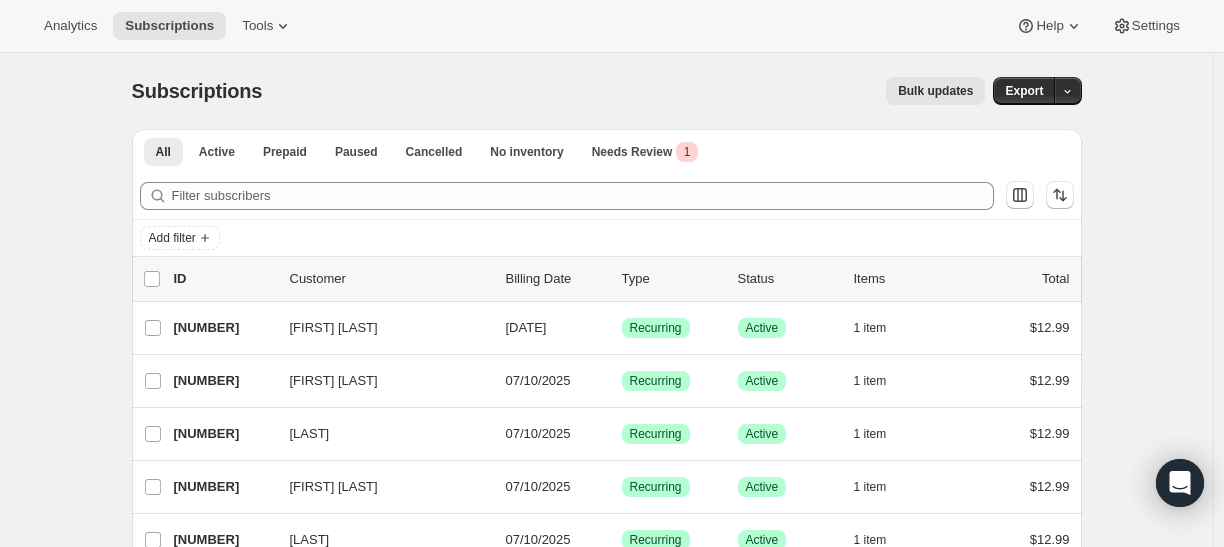 scroll, scrollTop: 0, scrollLeft: 0, axis: both 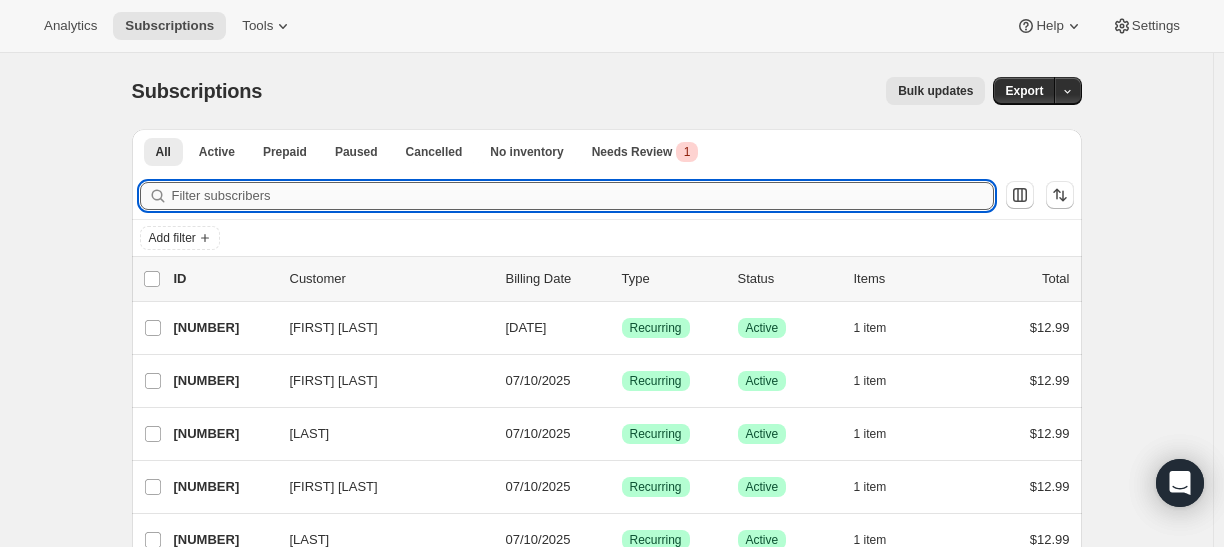 click on "Filter subscribers" at bounding box center [583, 196] 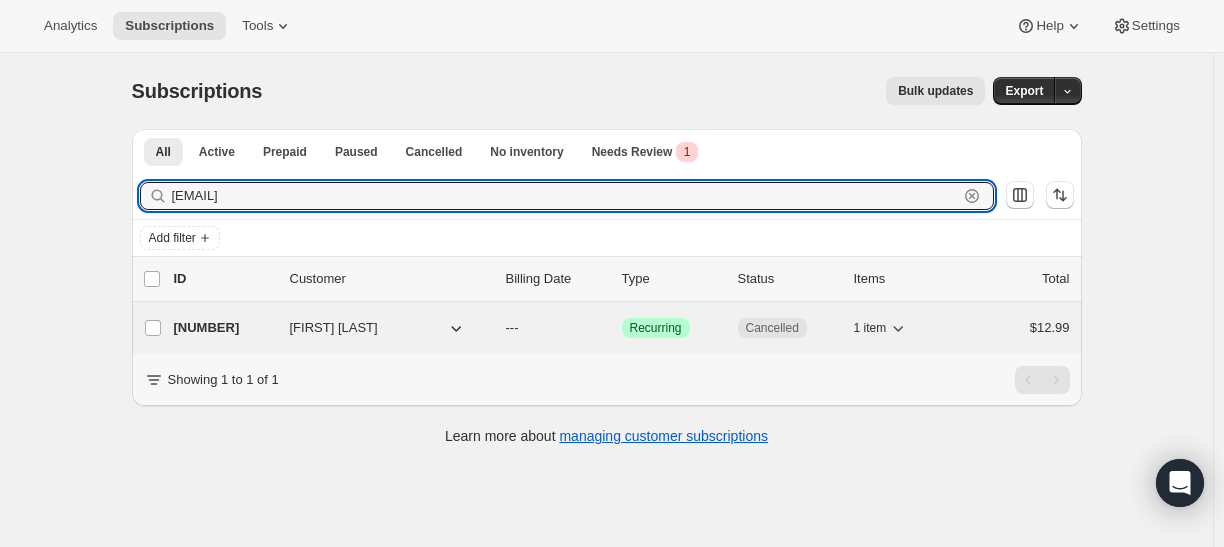 type on "[EMAIL]" 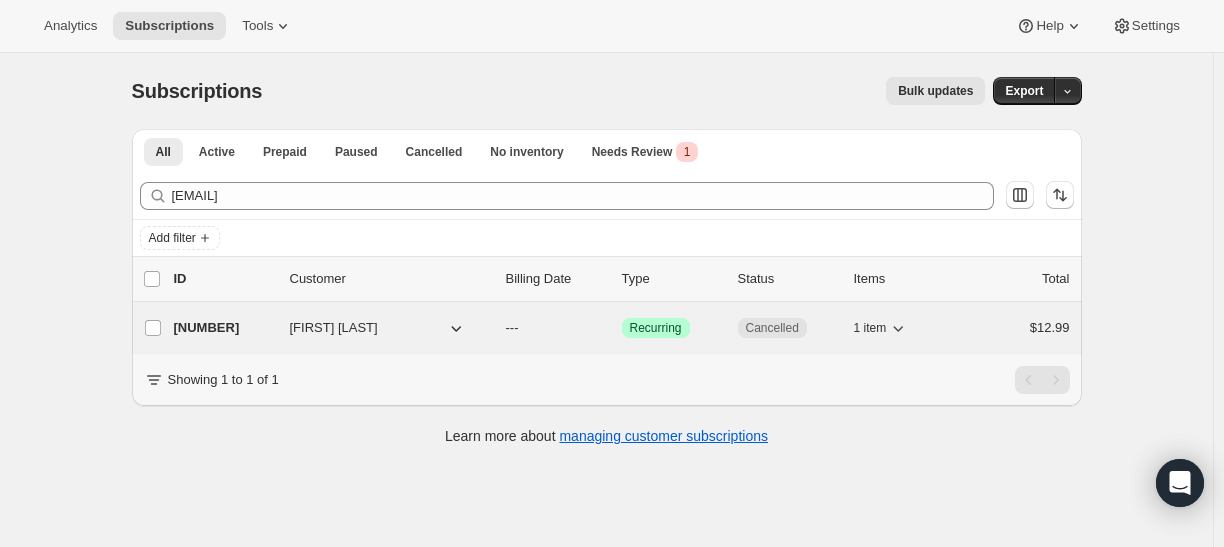 click on "[NUMBER]" at bounding box center (224, 328) 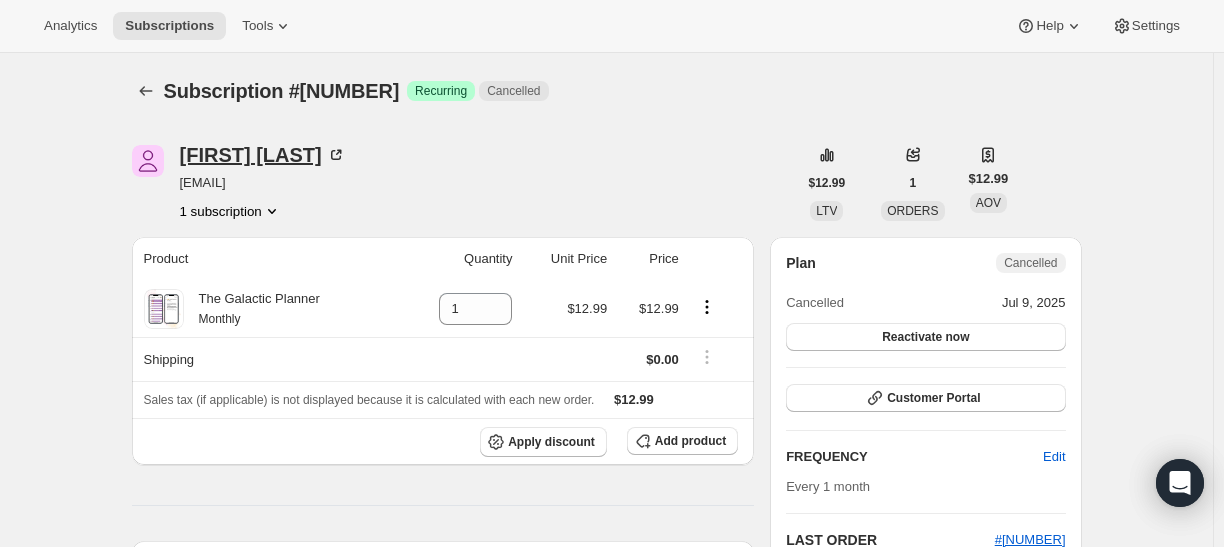 drag, startPoint x: 181, startPoint y: 152, endPoint x: 352, endPoint y: 166, distance: 171.57214 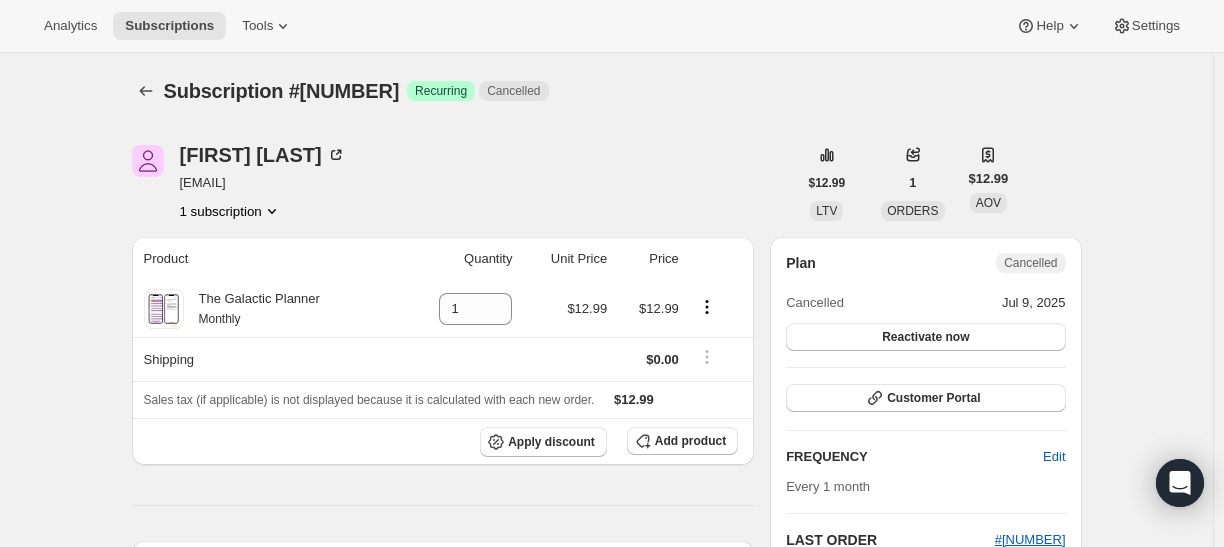 copy on "[FIRST] [LAST]" 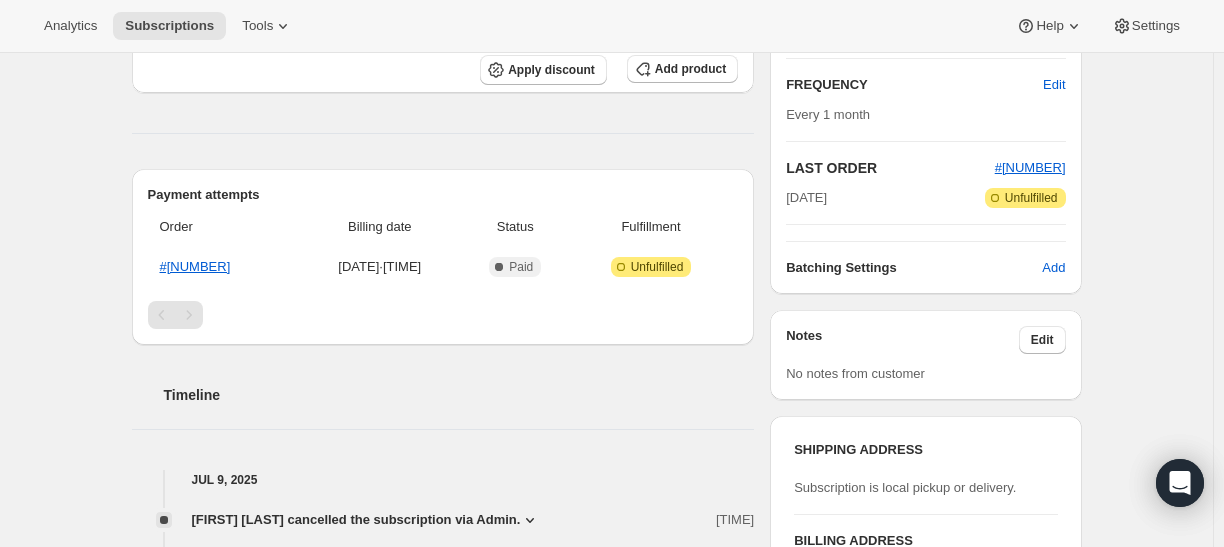 scroll, scrollTop: 265, scrollLeft: 0, axis: vertical 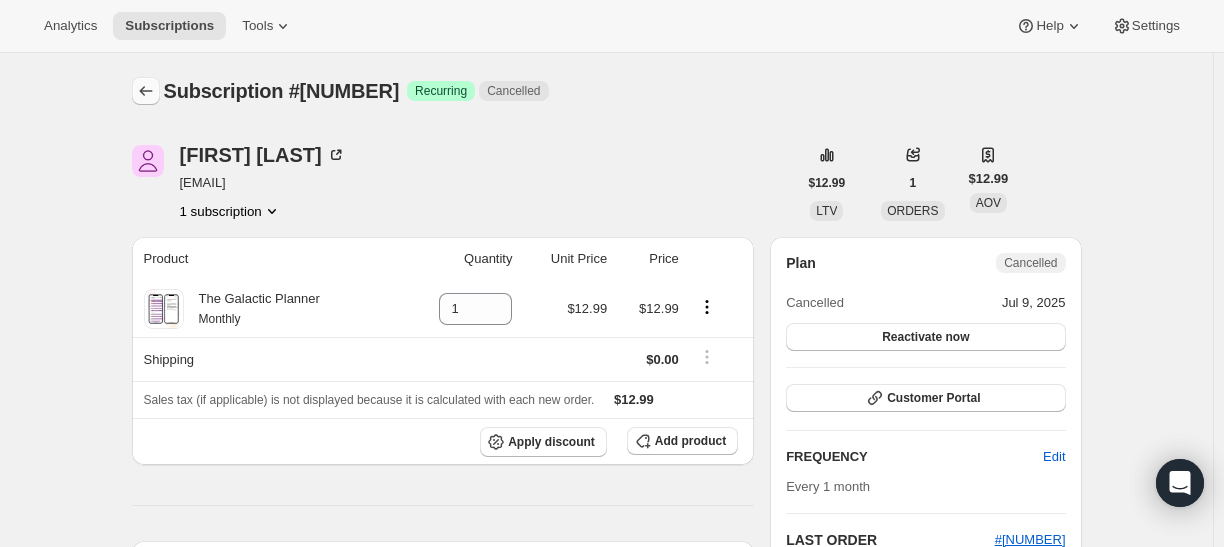 click at bounding box center [146, 91] 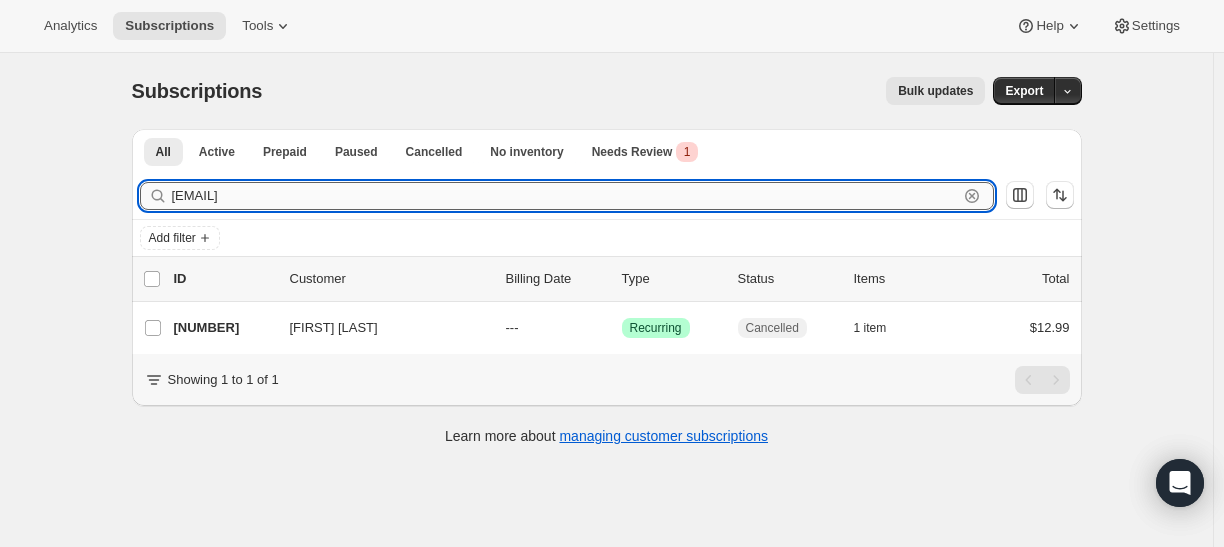 click on "[EMAIL]" at bounding box center (565, 196) 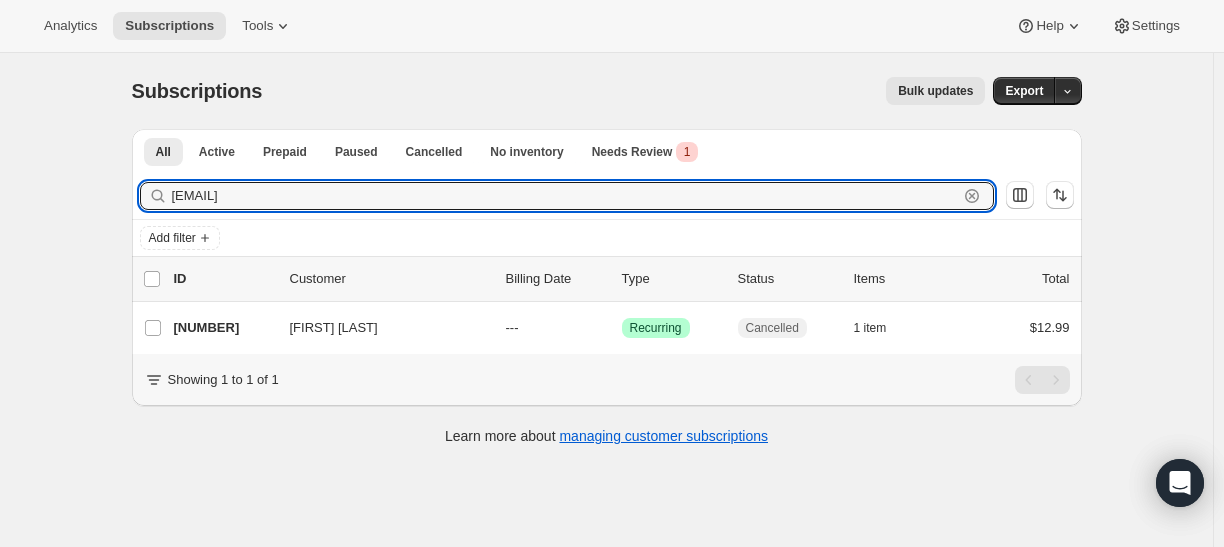 paste on "[EMAIL]" 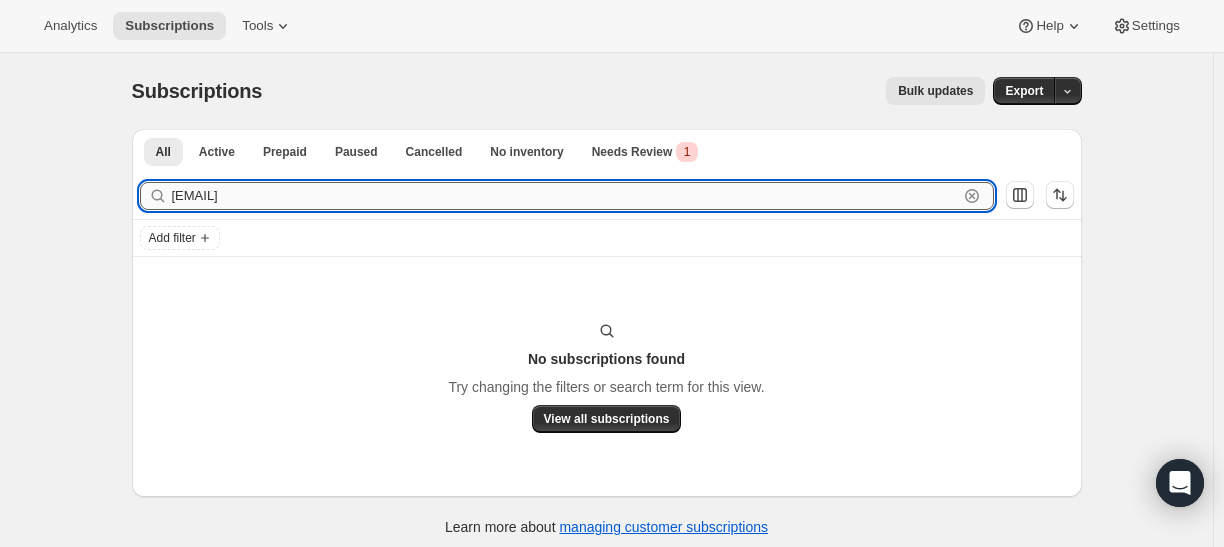 click on "[EMAIL]" at bounding box center [565, 196] 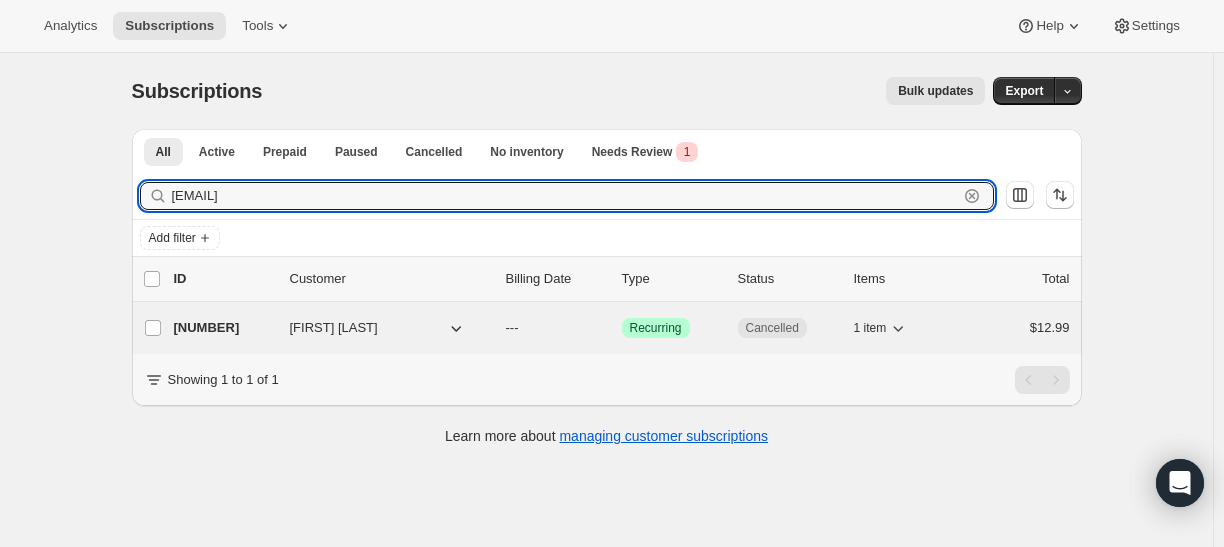 type on "[EMAIL]" 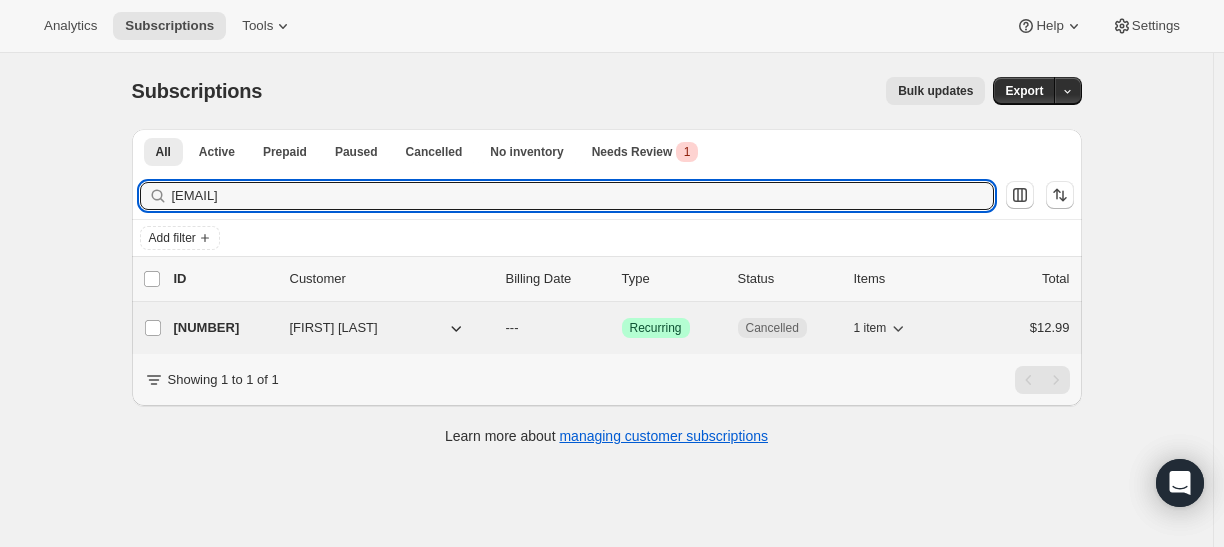 click on "[NUMBER]" at bounding box center [224, 328] 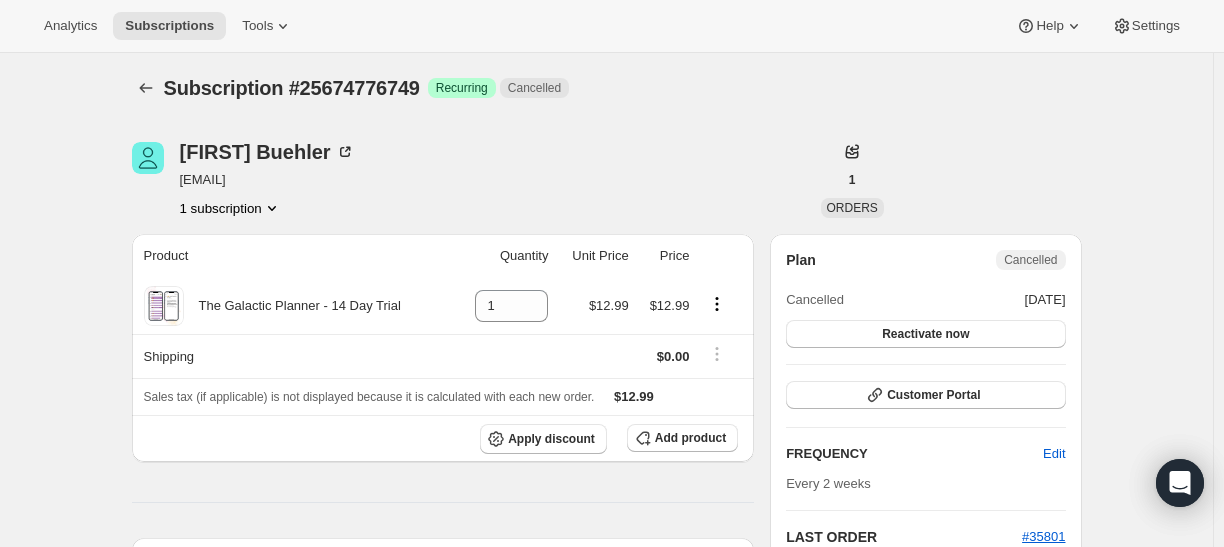 scroll, scrollTop: 0, scrollLeft: 0, axis: both 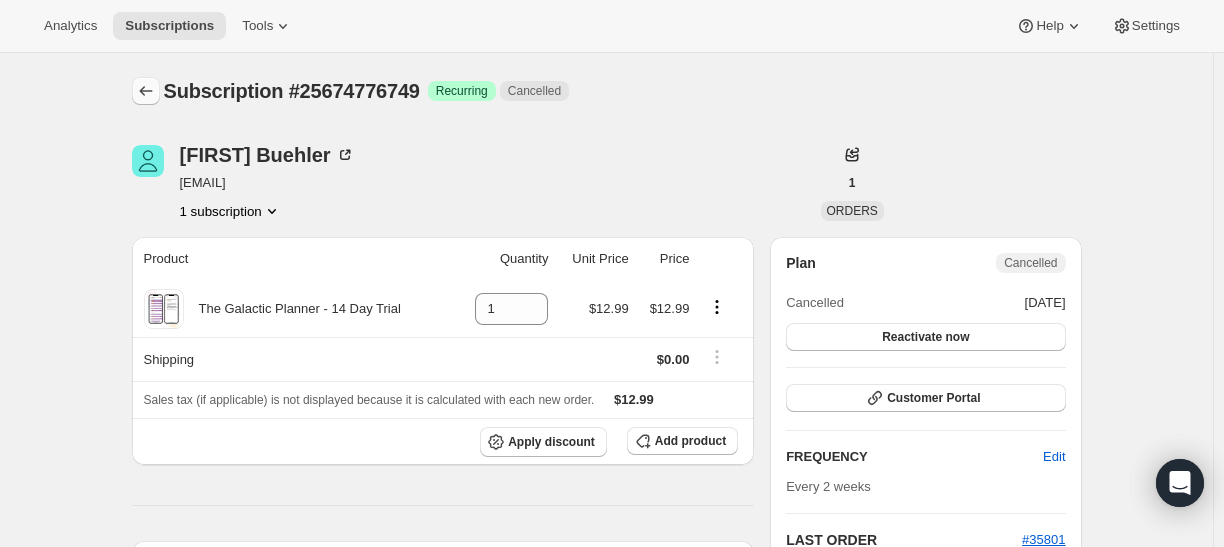 click at bounding box center (146, 91) 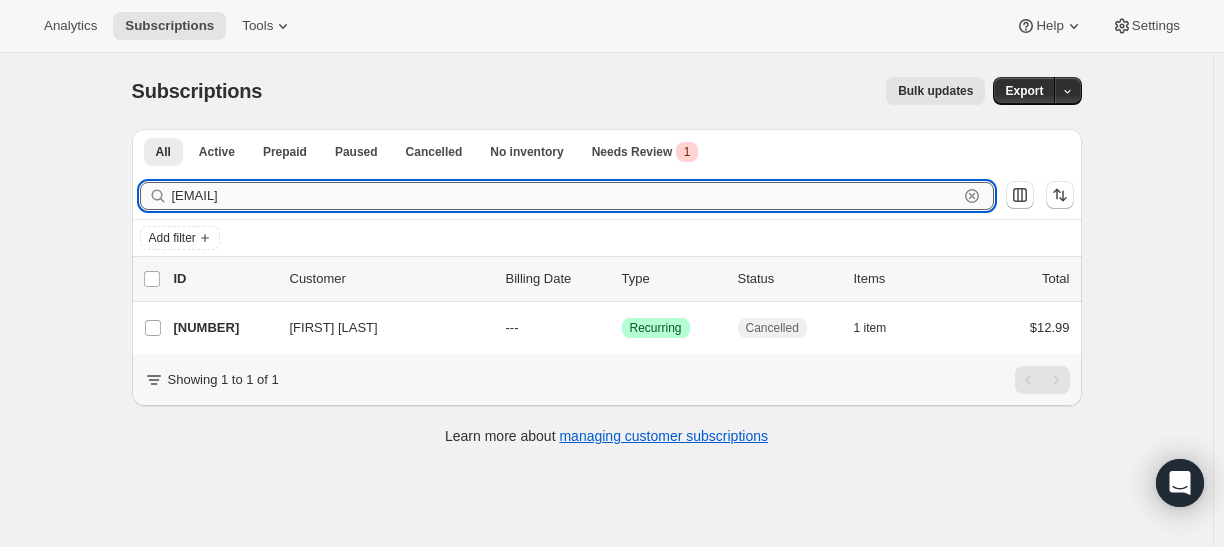 click on "[EMAIL]" at bounding box center [565, 196] 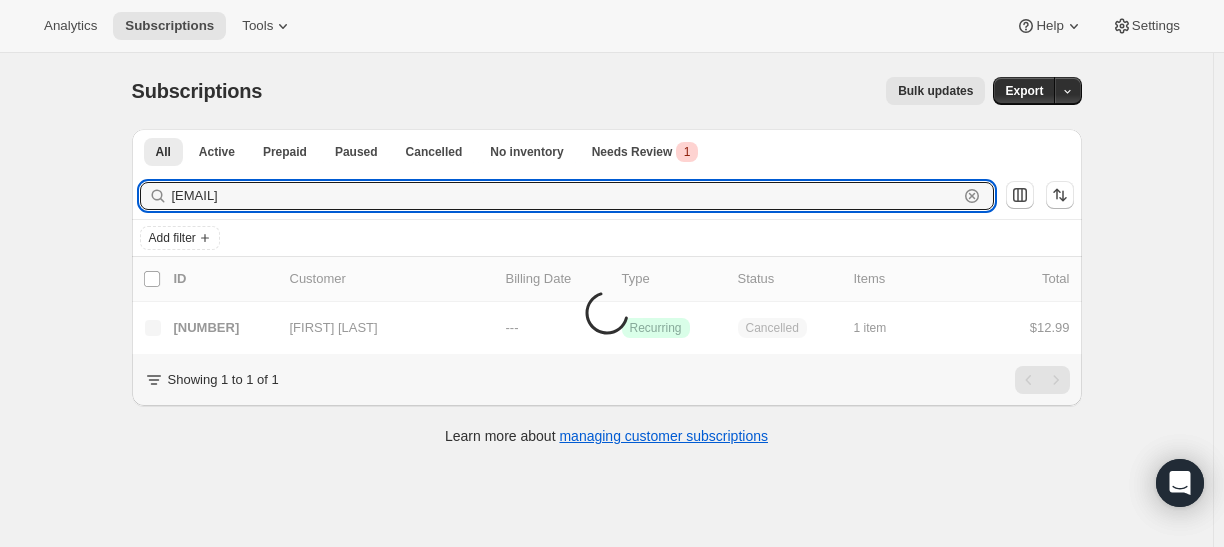 type on "[EMAIL]" 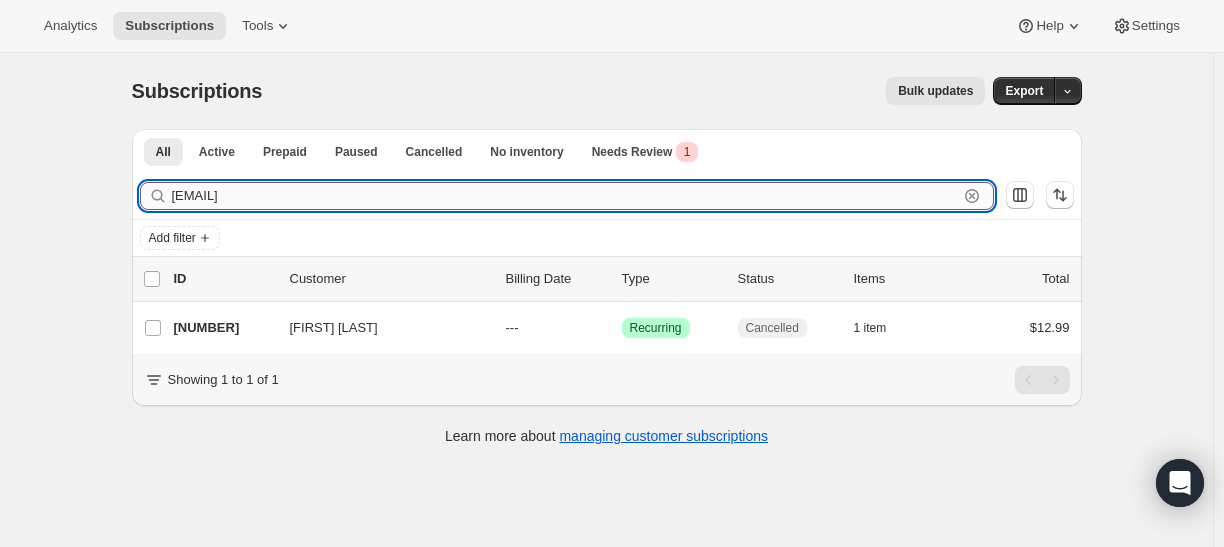 click on "[EMAIL]" at bounding box center [565, 196] 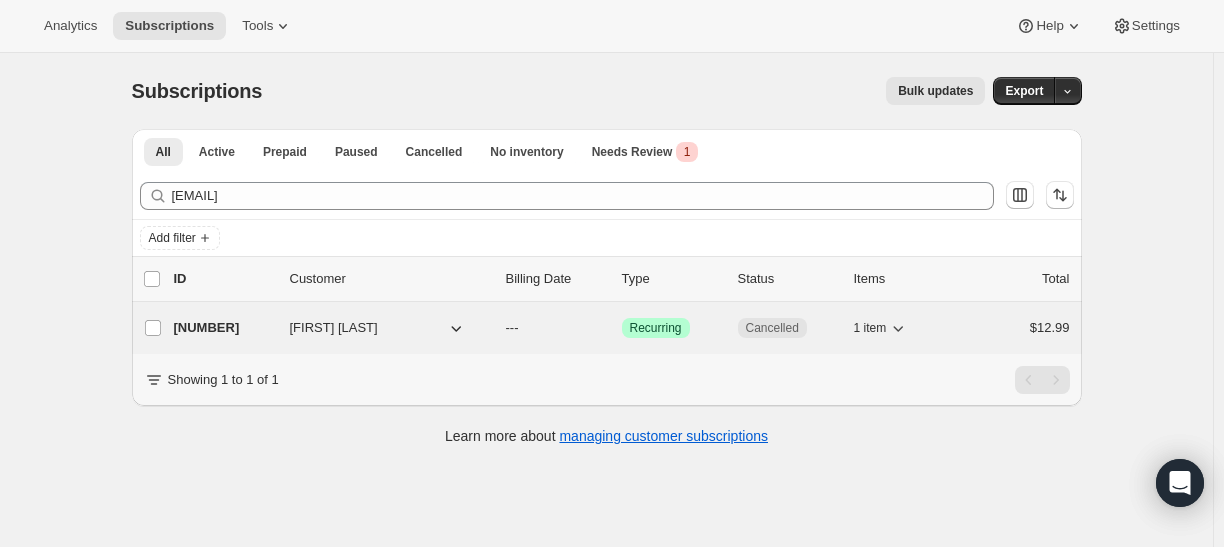 click on "[NUMBER]" at bounding box center [224, 328] 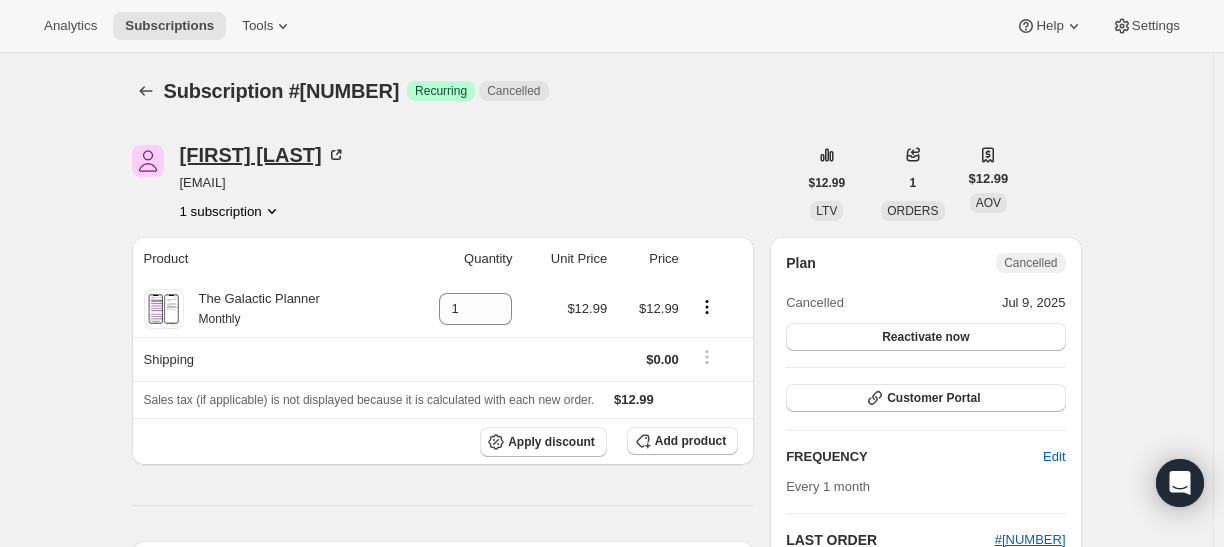 drag, startPoint x: 178, startPoint y: 140, endPoint x: 353, endPoint y: 153, distance: 175.4822 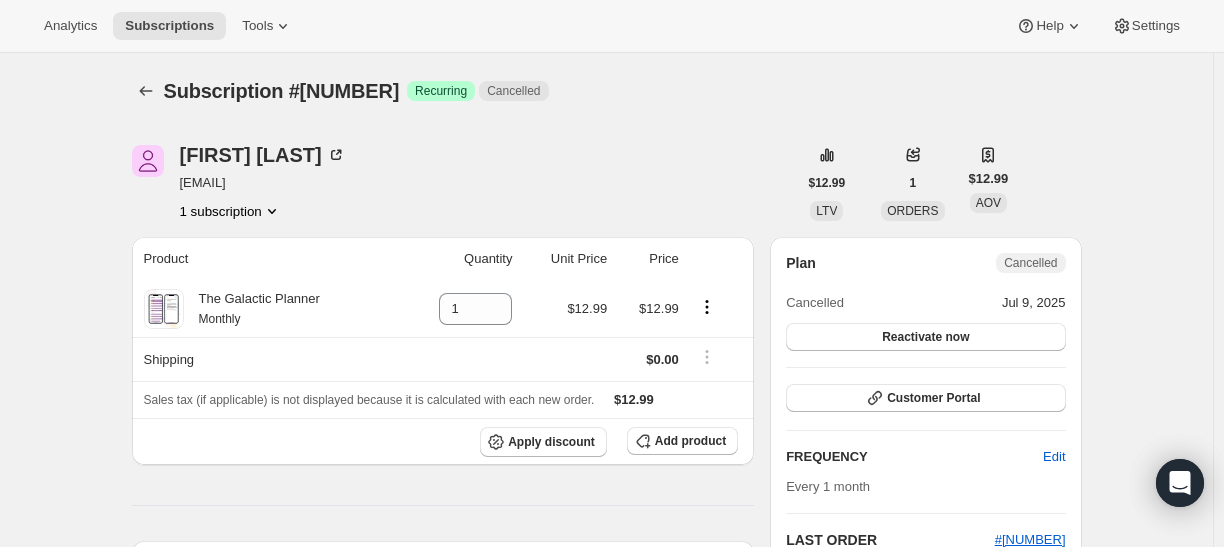 copy on "[FIRST] [LAST]" 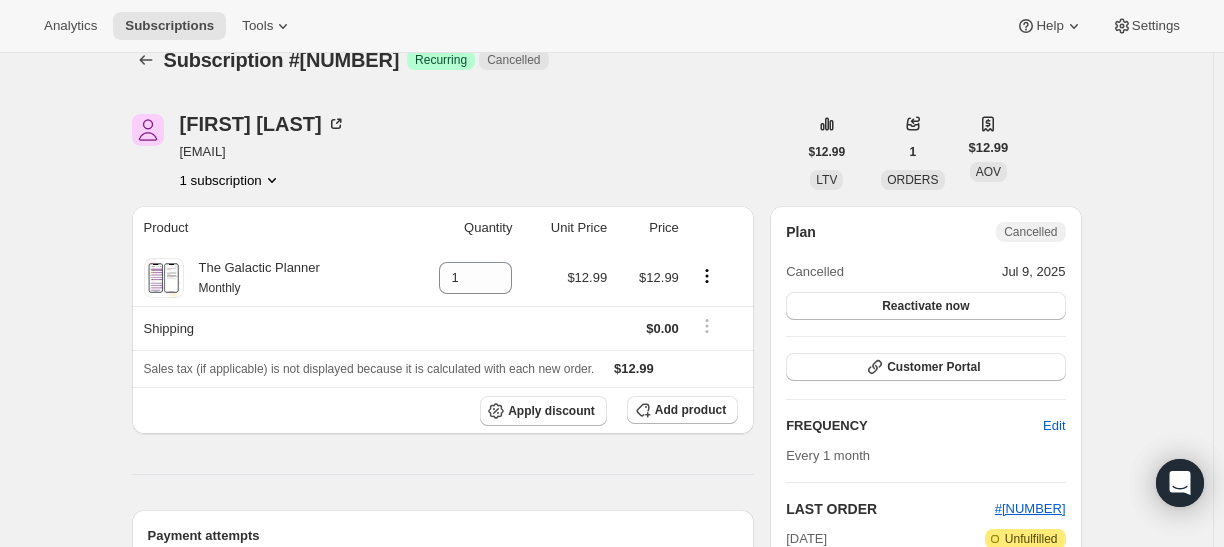 scroll, scrollTop: 0, scrollLeft: 0, axis: both 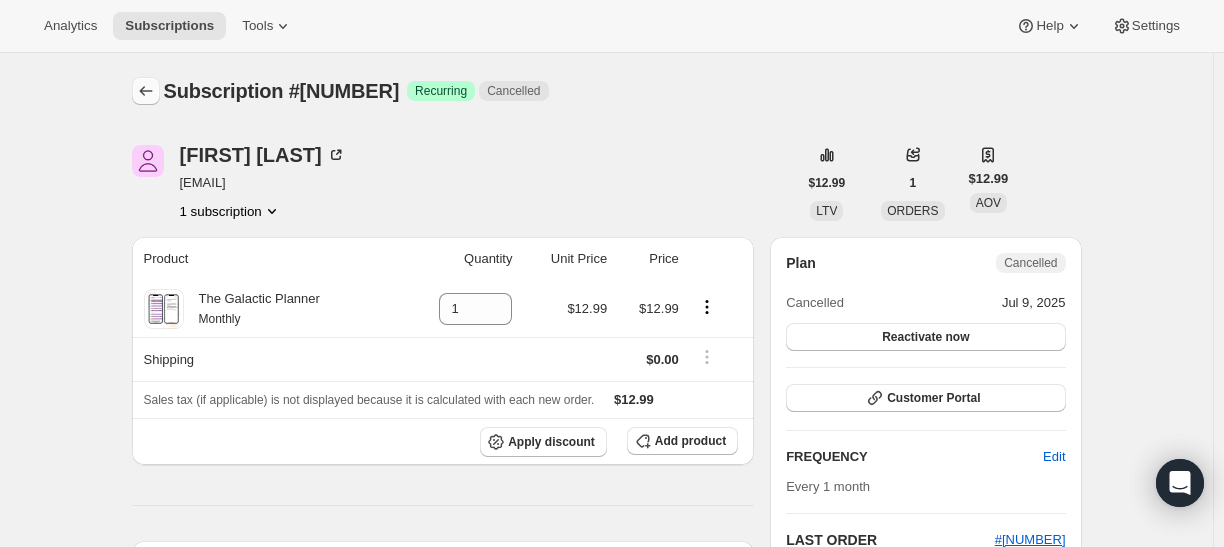 click at bounding box center (146, 91) 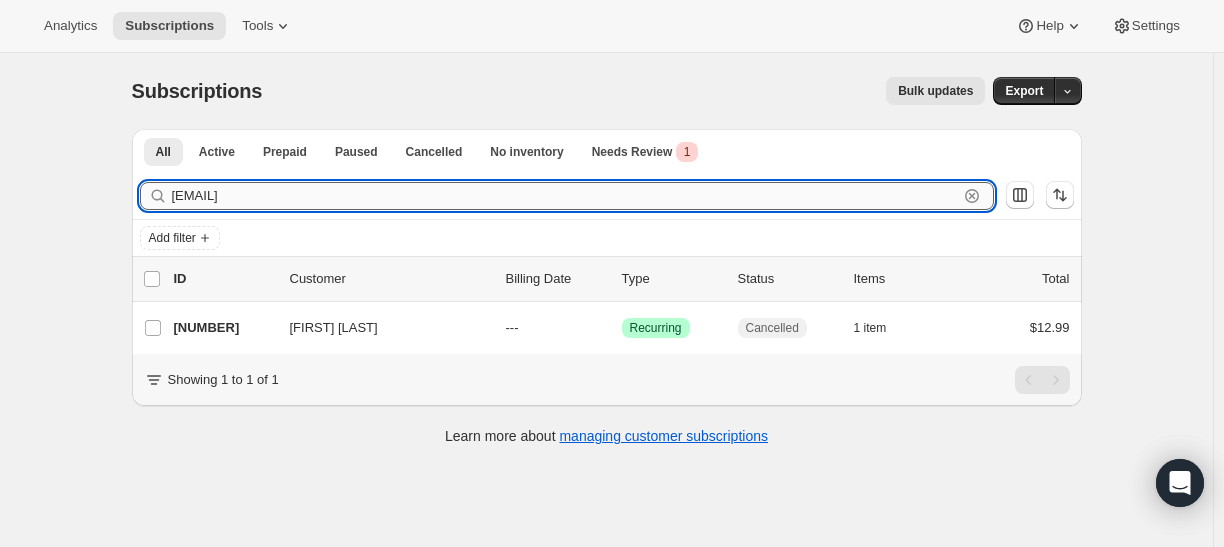 click on "[EMAIL]" at bounding box center (565, 196) 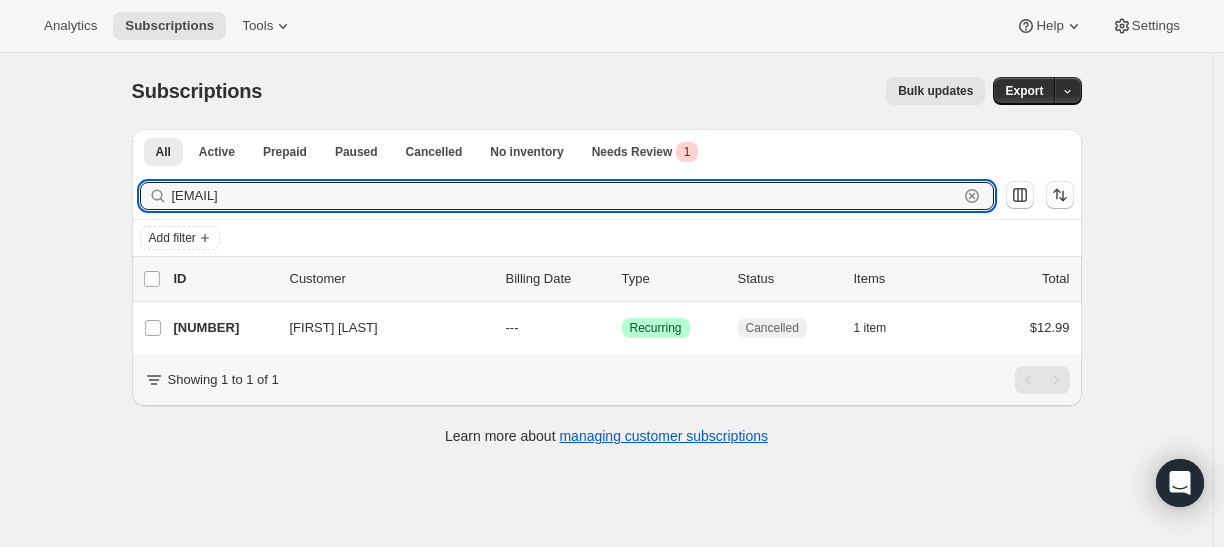 paste on "[EMAIL]" 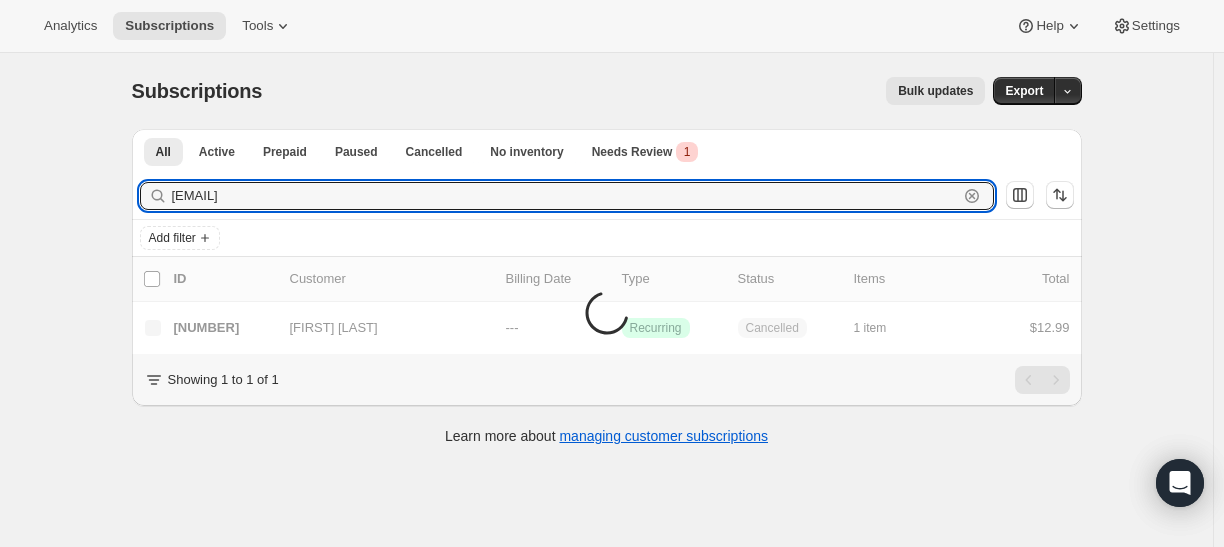 type on "[EMAIL]" 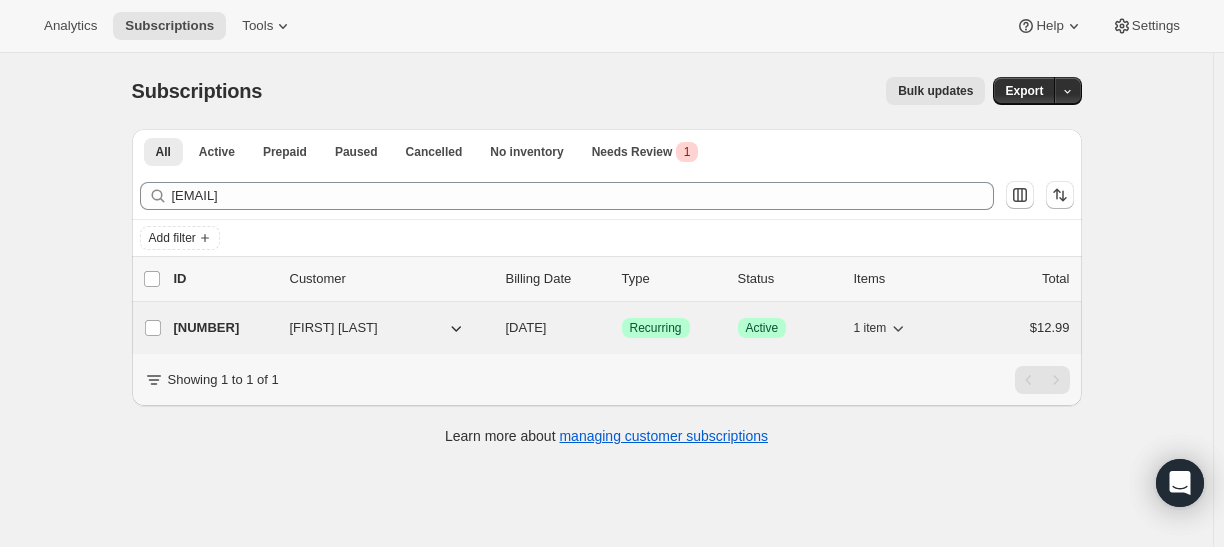 click on "[NUMBER]" at bounding box center [224, 328] 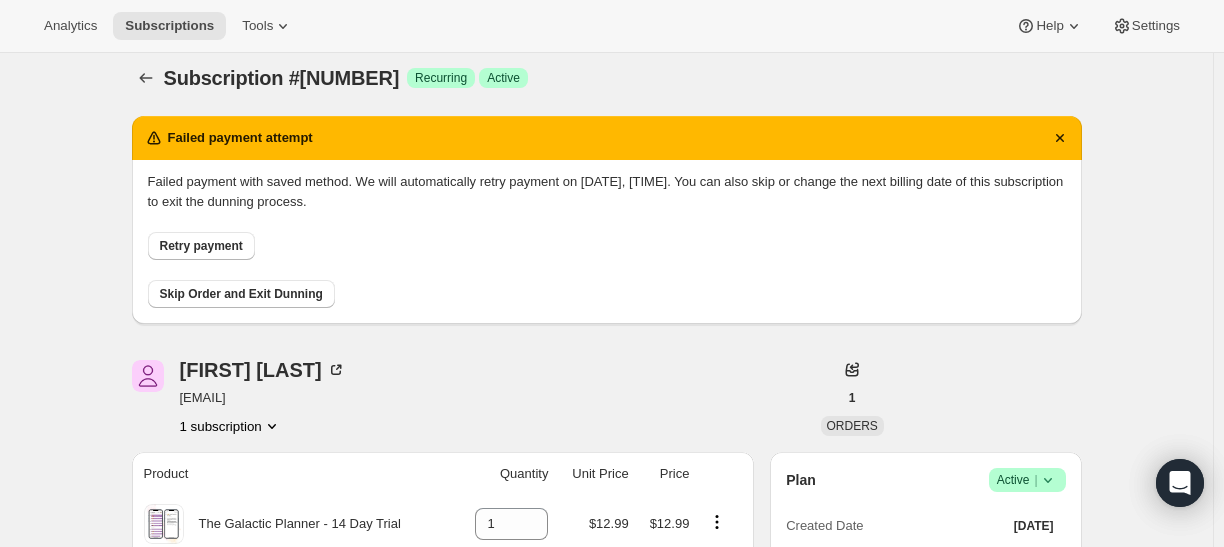 scroll, scrollTop: 0, scrollLeft: 0, axis: both 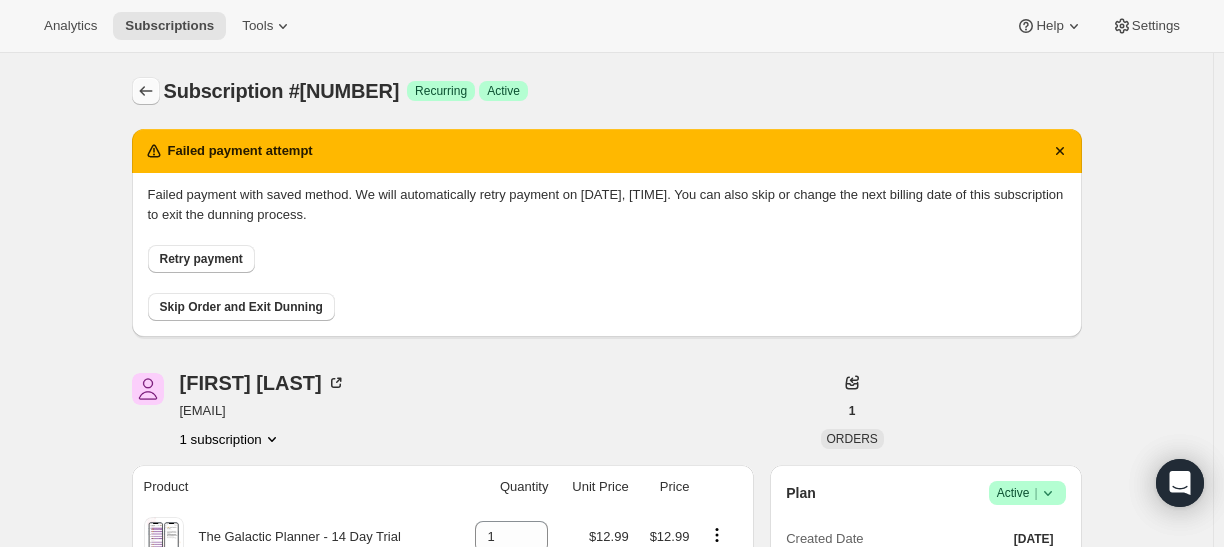 click at bounding box center [146, 91] 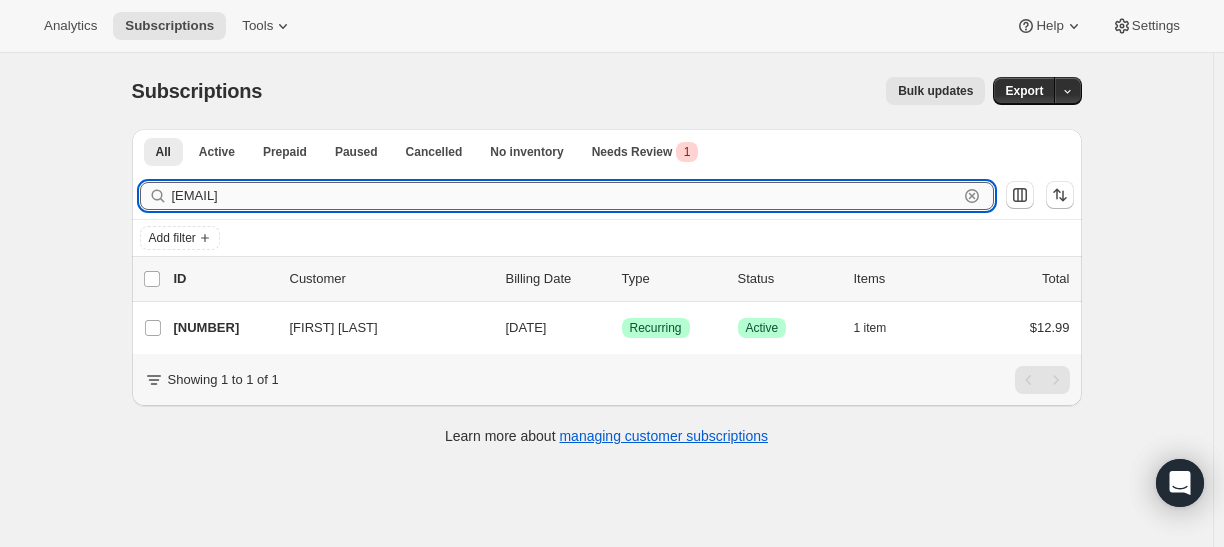 click on "[EMAIL]" at bounding box center [565, 196] 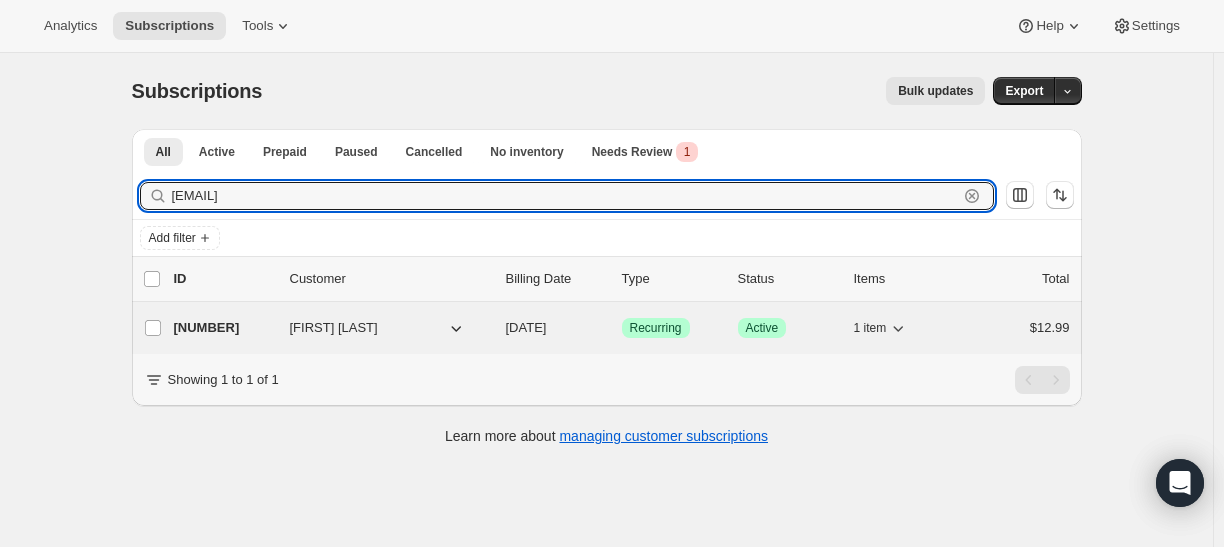 type on "[EMAIL]" 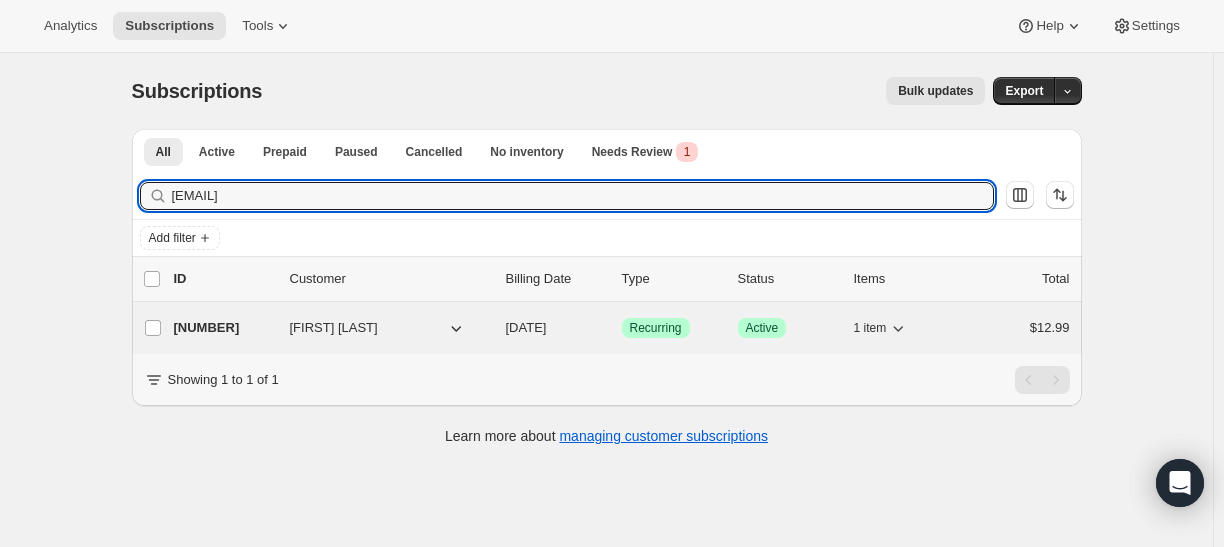 click on "[NUMBER]" at bounding box center [224, 328] 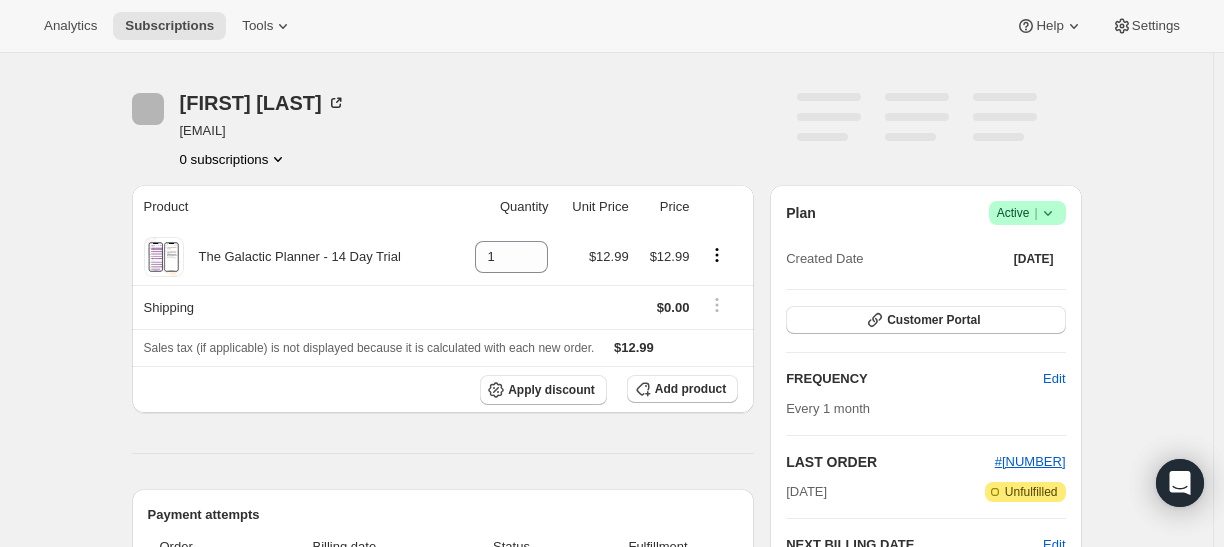 scroll, scrollTop: 628, scrollLeft: 0, axis: vertical 